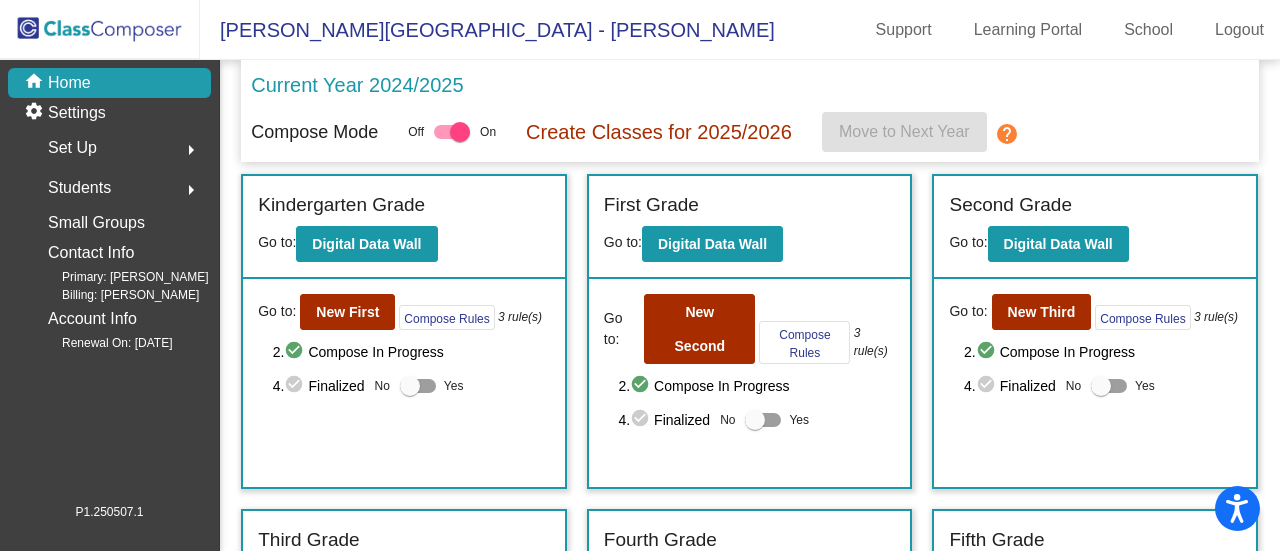 scroll, scrollTop: 0, scrollLeft: 0, axis: both 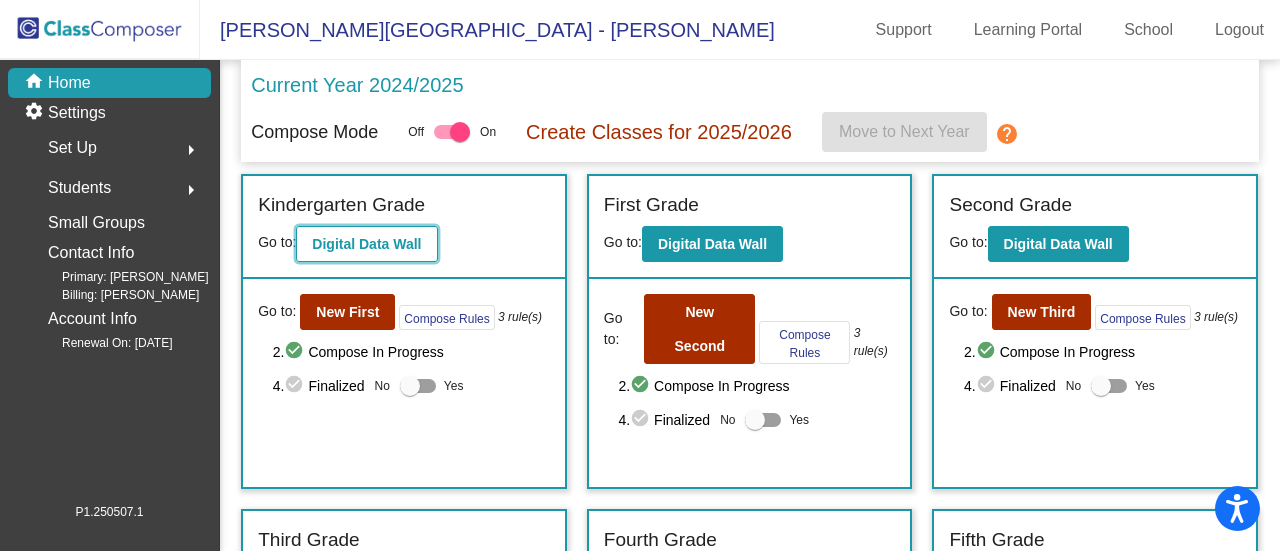 click on "Digital Data Wall" 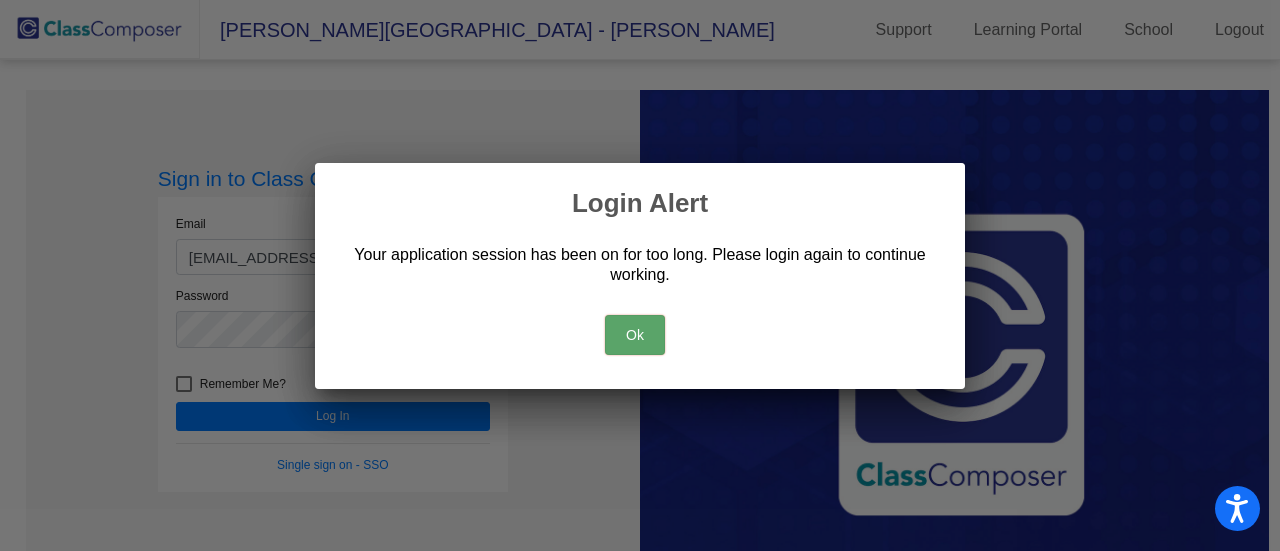 click on "Ok" at bounding box center [635, 335] 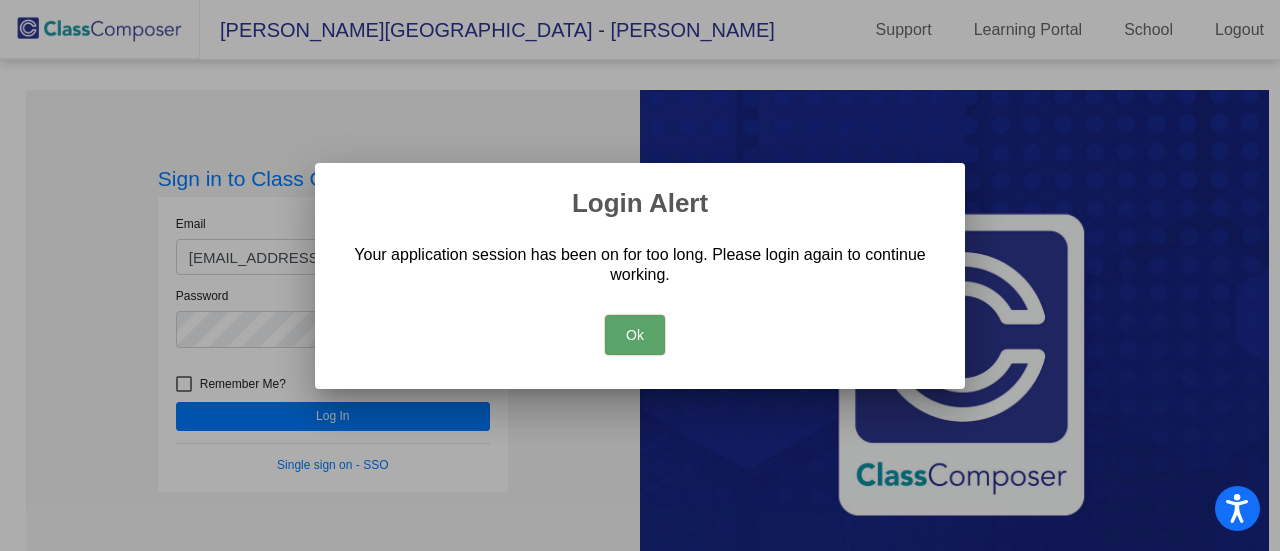 click on "Ok" at bounding box center (635, 335) 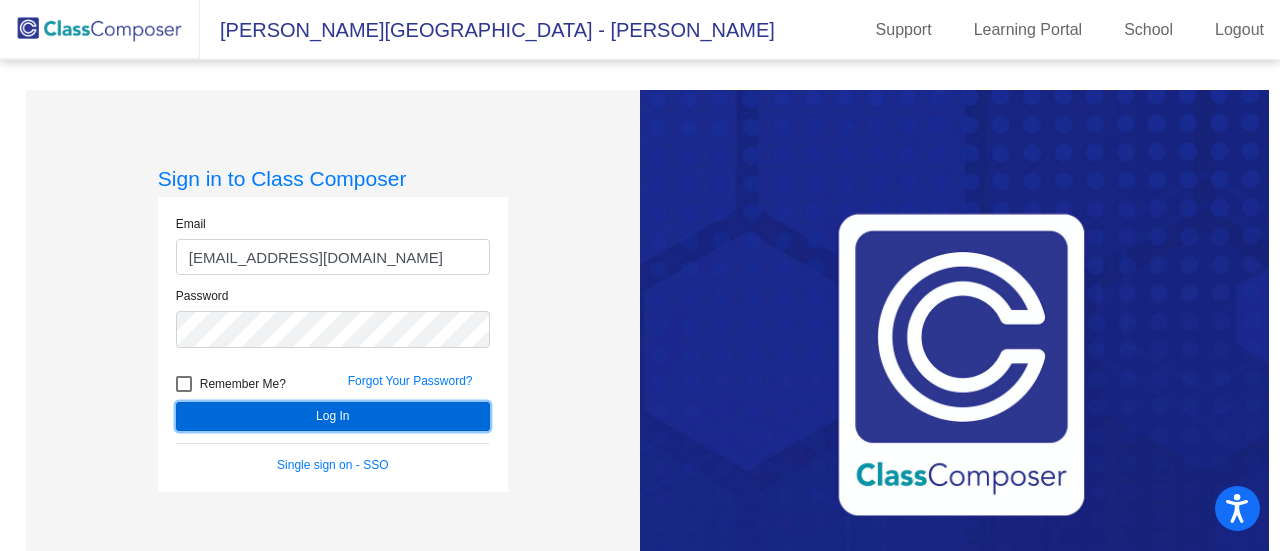 click on "Log In" 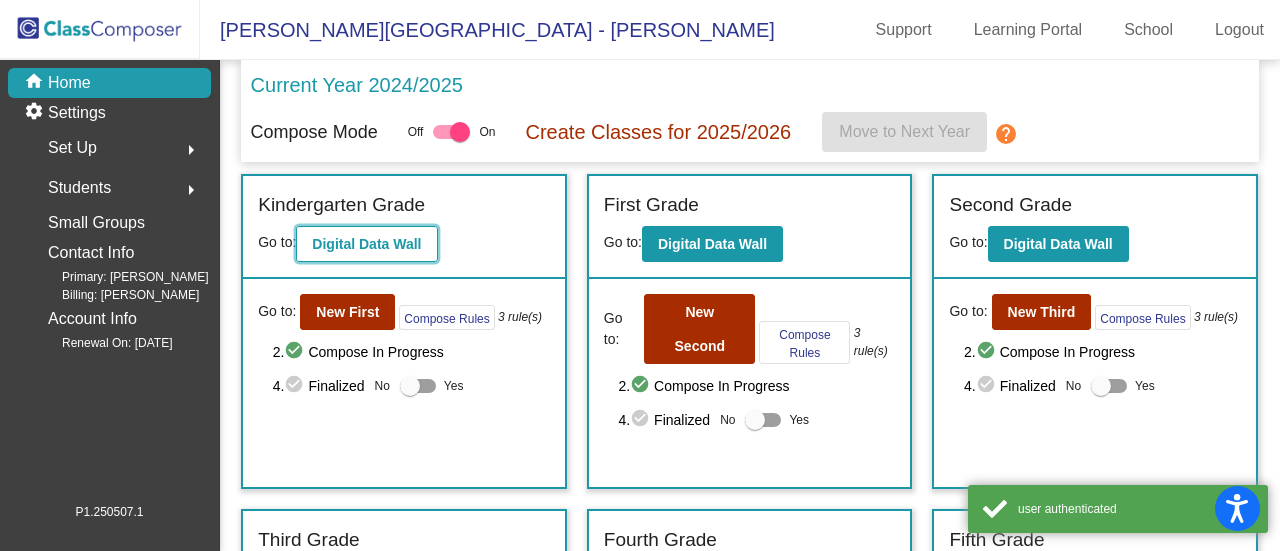 click on "Digital Data Wall" 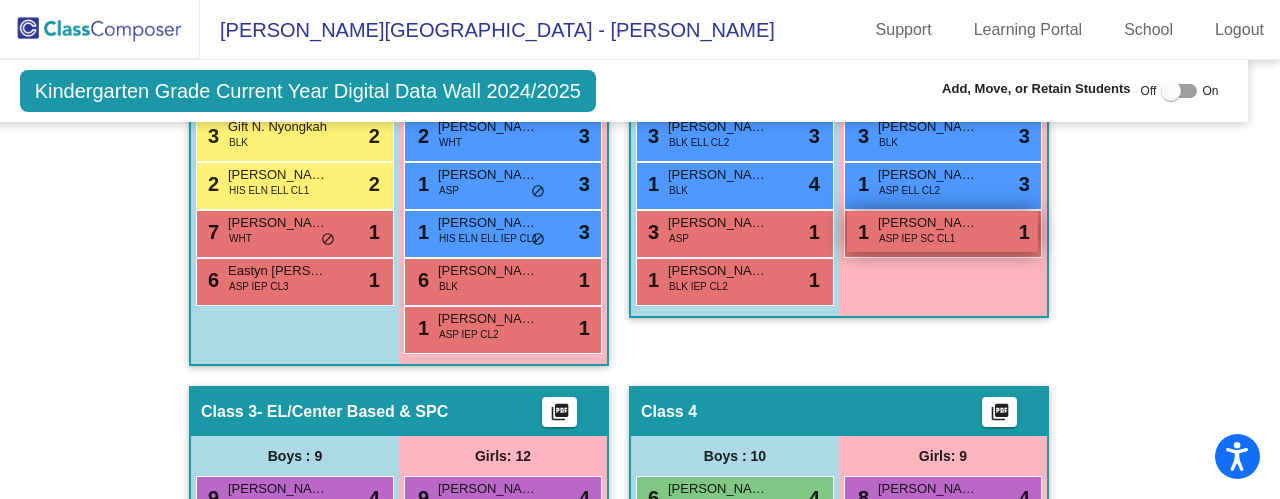 scroll, scrollTop: 832, scrollLeft: 21, axis: both 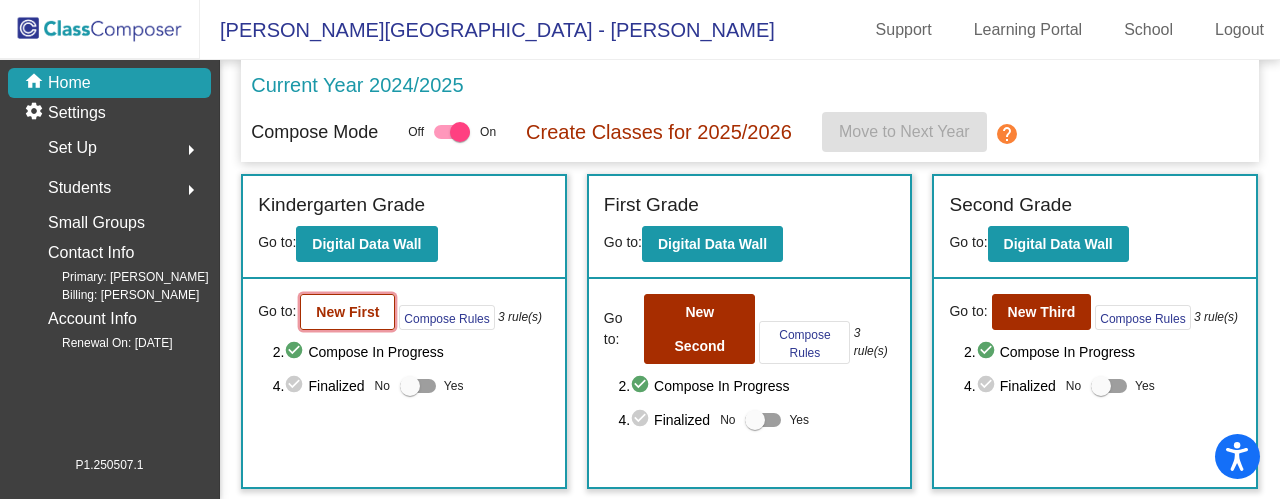 click on "New First" 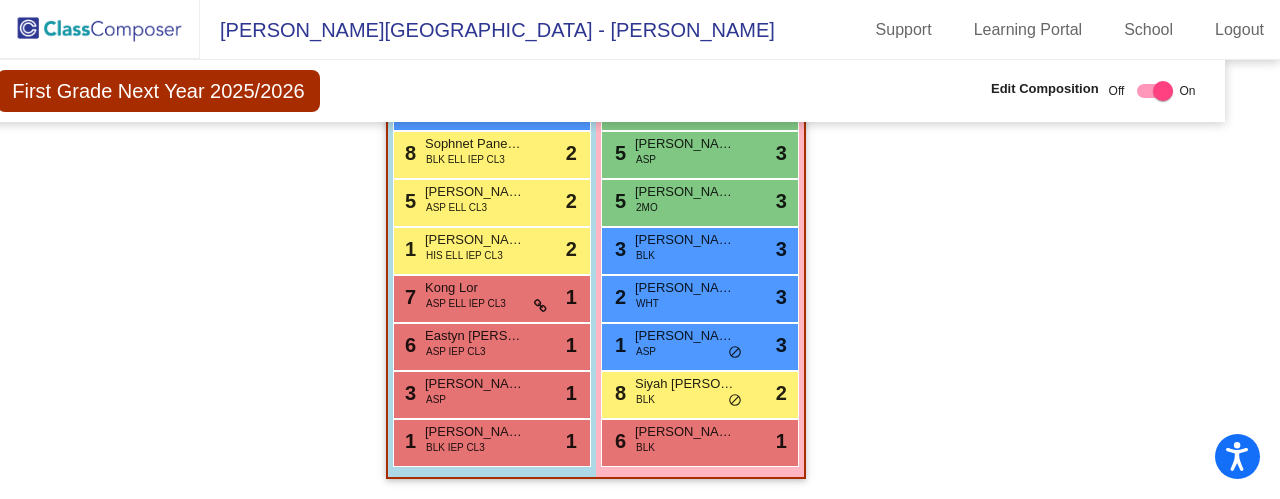 scroll, scrollTop: 1571, scrollLeft: 43, axis: both 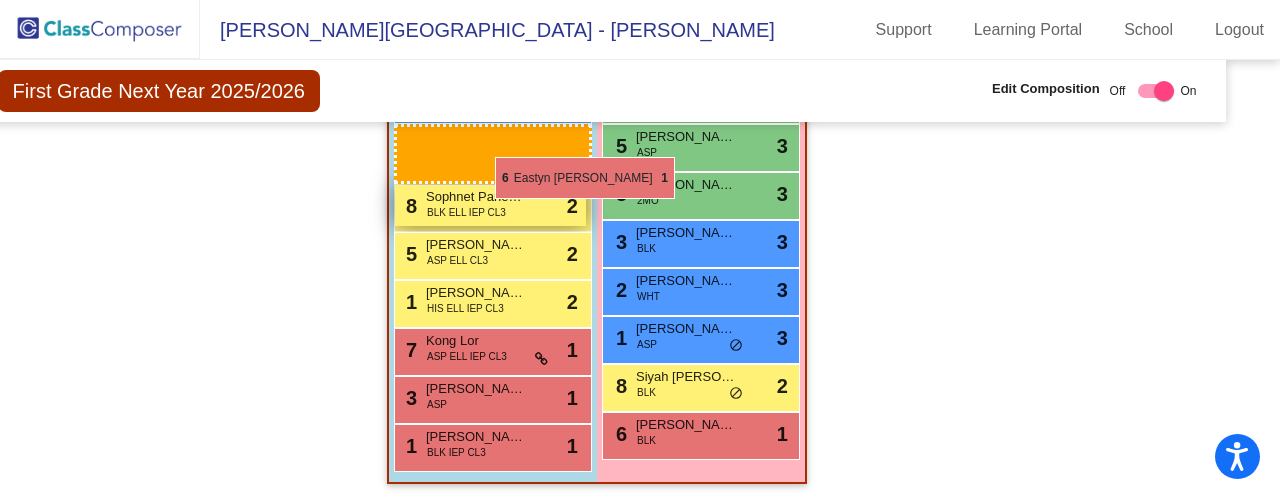 drag, startPoint x: 532, startPoint y: 315, endPoint x: 495, endPoint y: 156, distance: 163.24828 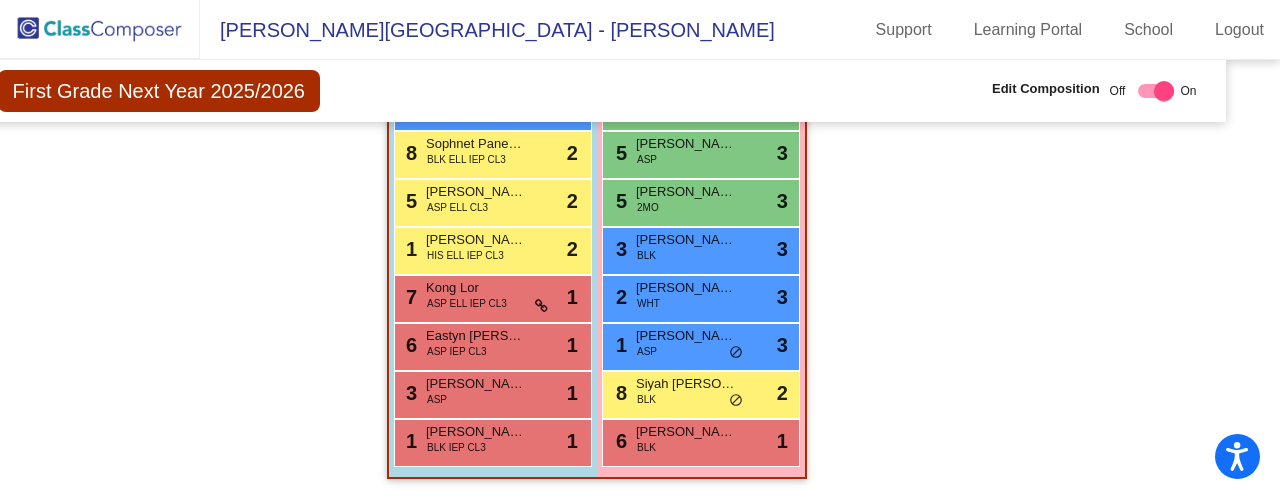 click 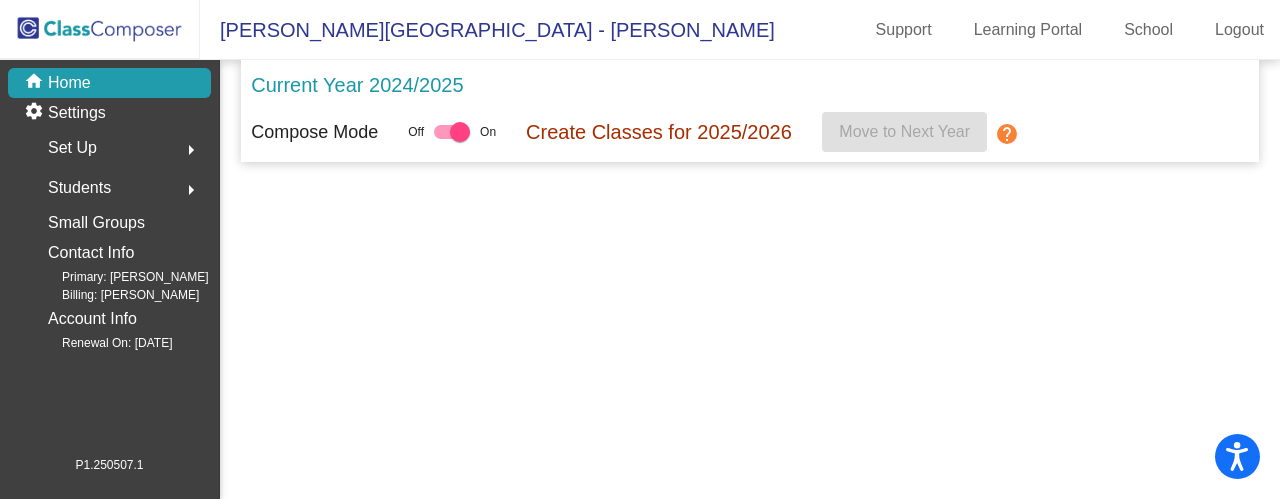 scroll, scrollTop: 0, scrollLeft: 0, axis: both 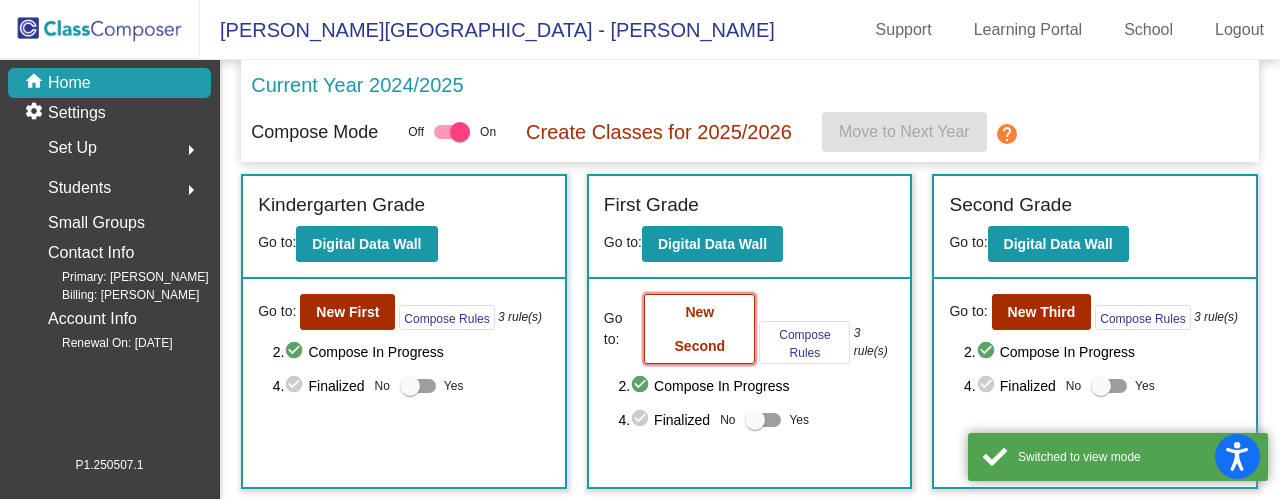 click on "New Second" 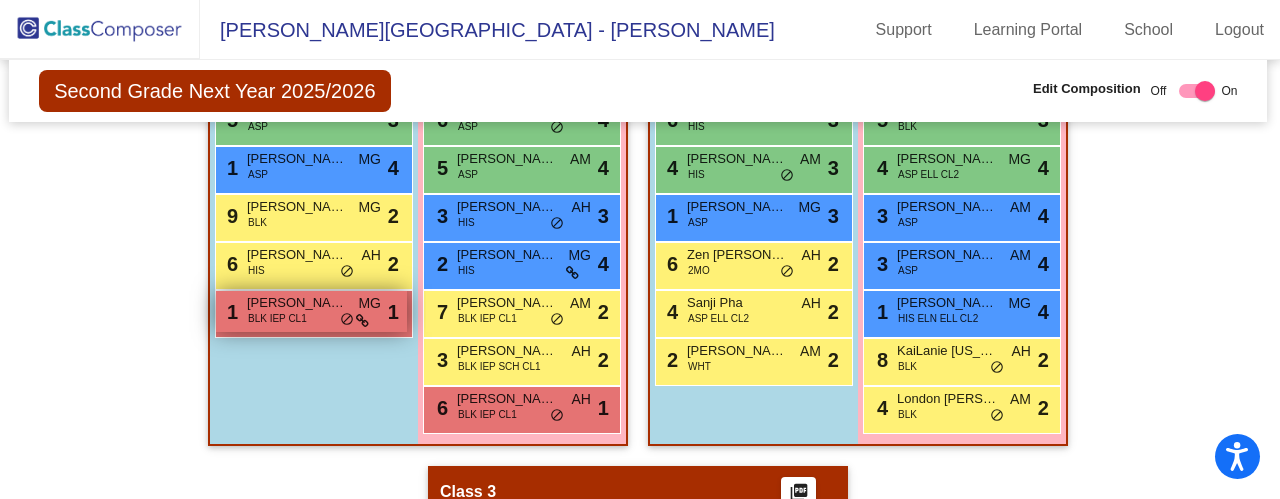 scroll, scrollTop: 754, scrollLeft: 2, axis: both 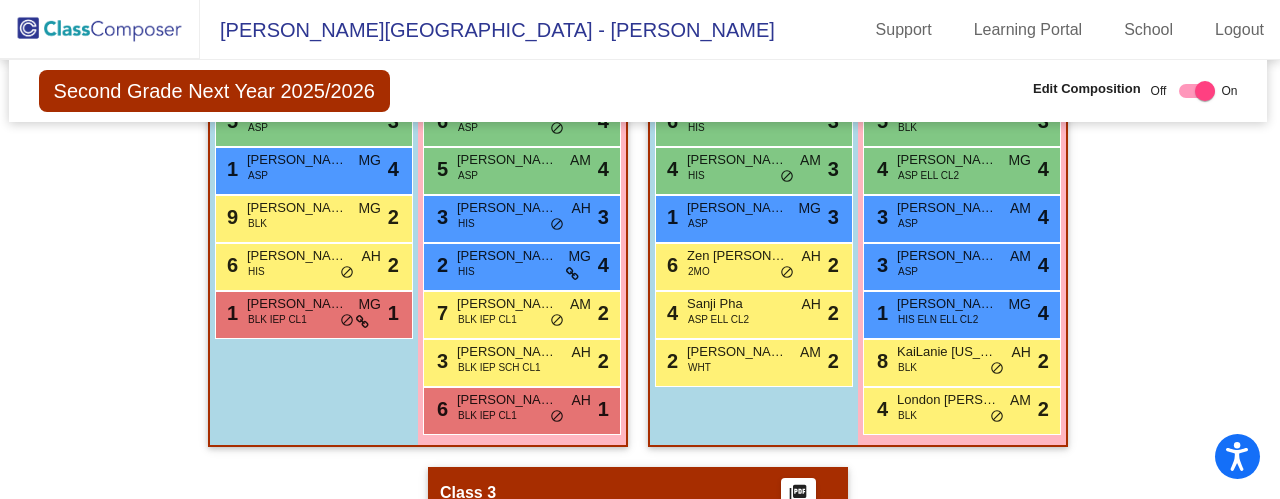 drag, startPoint x: 801, startPoint y: 314, endPoint x: 770, endPoint y: 412, distance: 102.78619 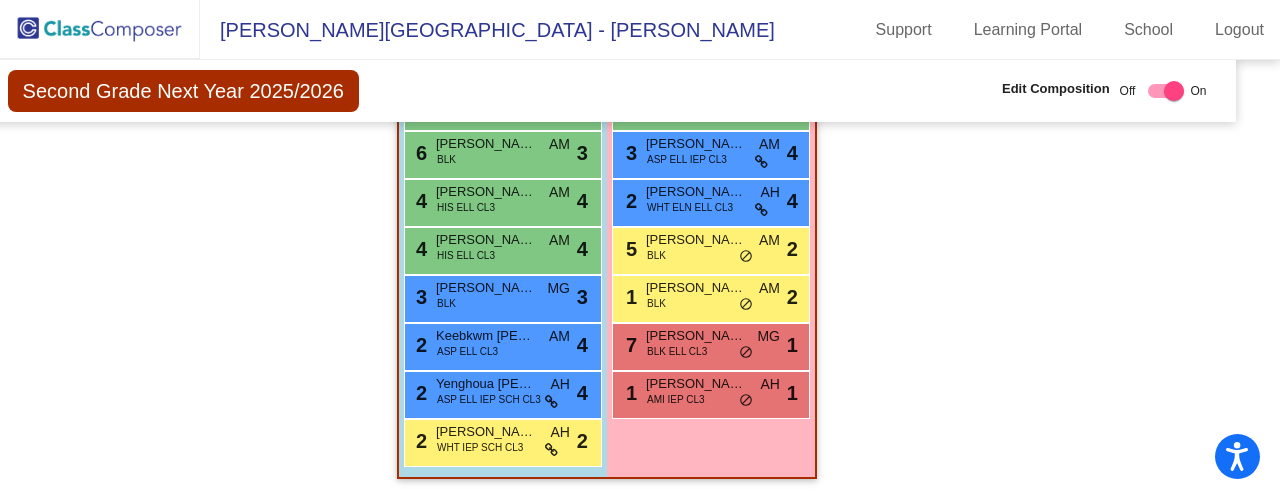 scroll, scrollTop: 1380, scrollLeft: 32, axis: both 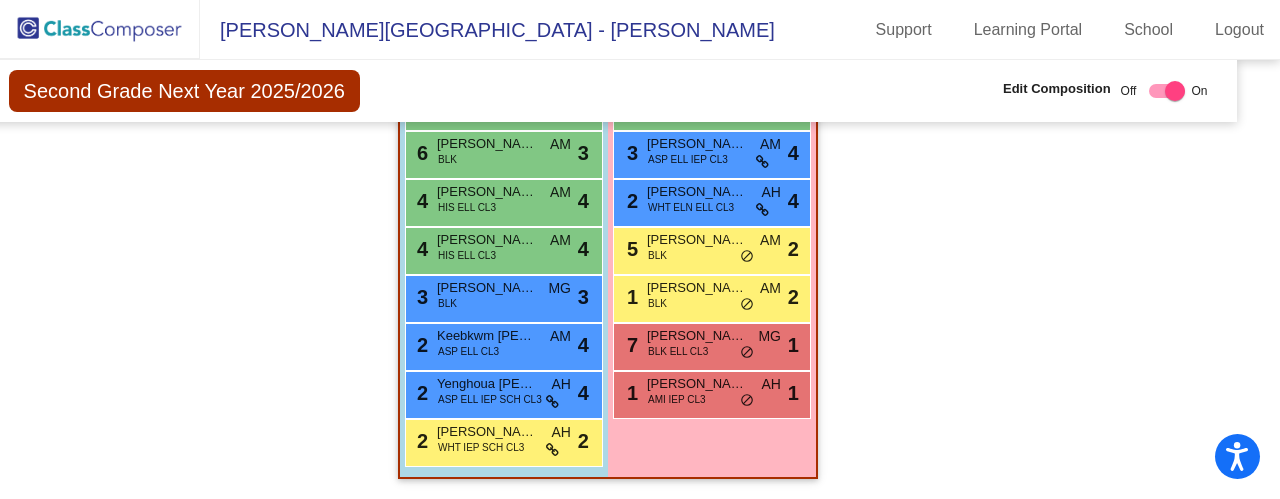 click 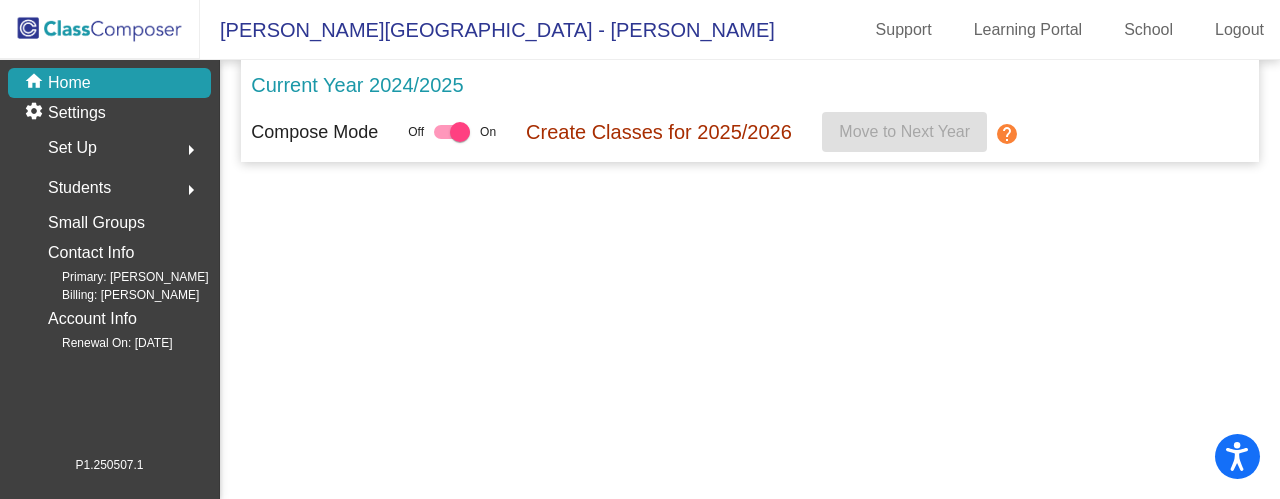 scroll, scrollTop: 0, scrollLeft: 0, axis: both 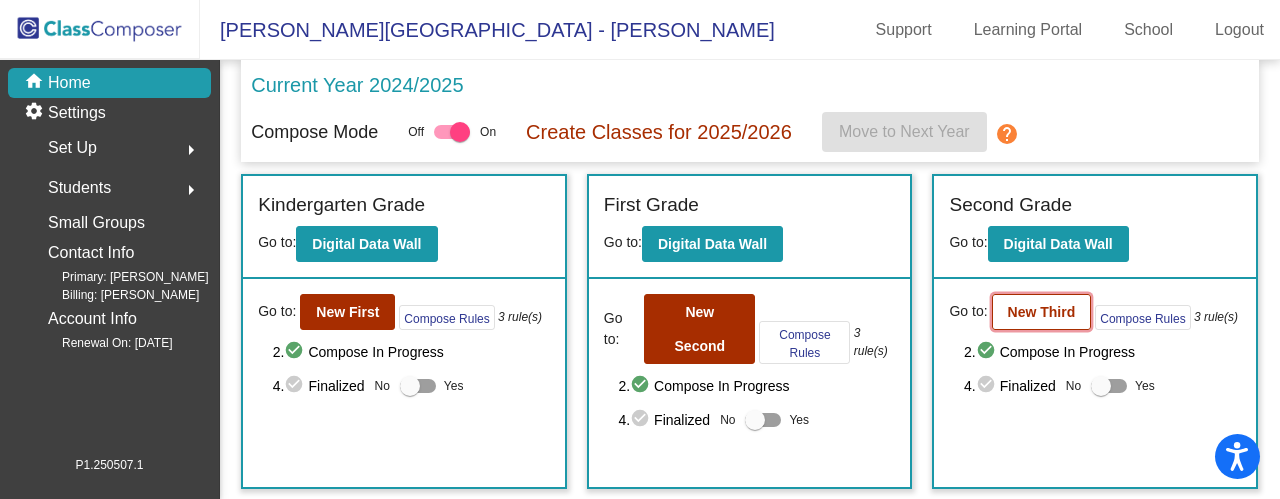 click on "New Third" 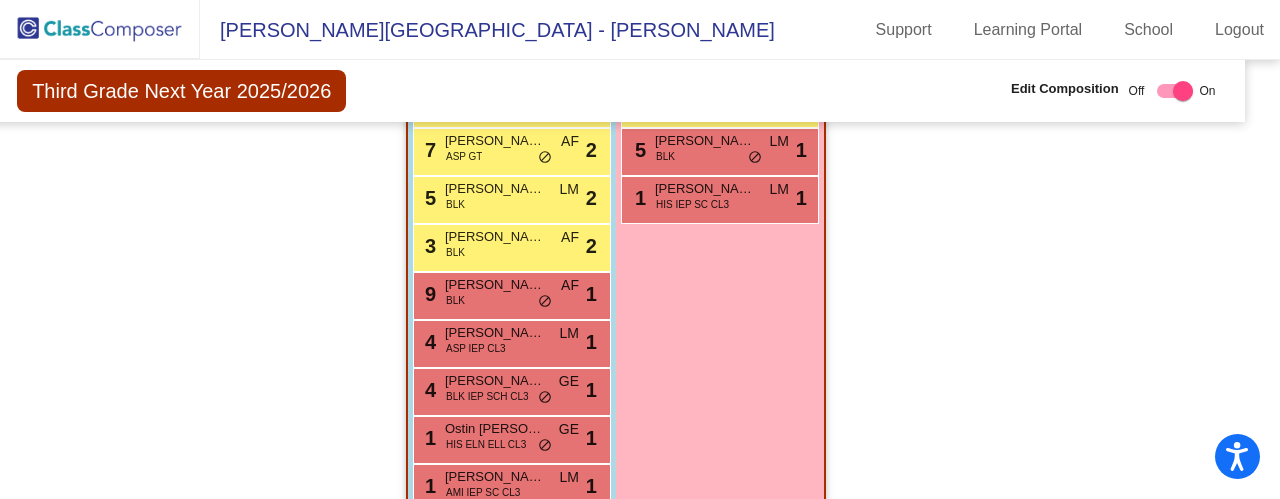 scroll, scrollTop: 1664, scrollLeft: 24, axis: both 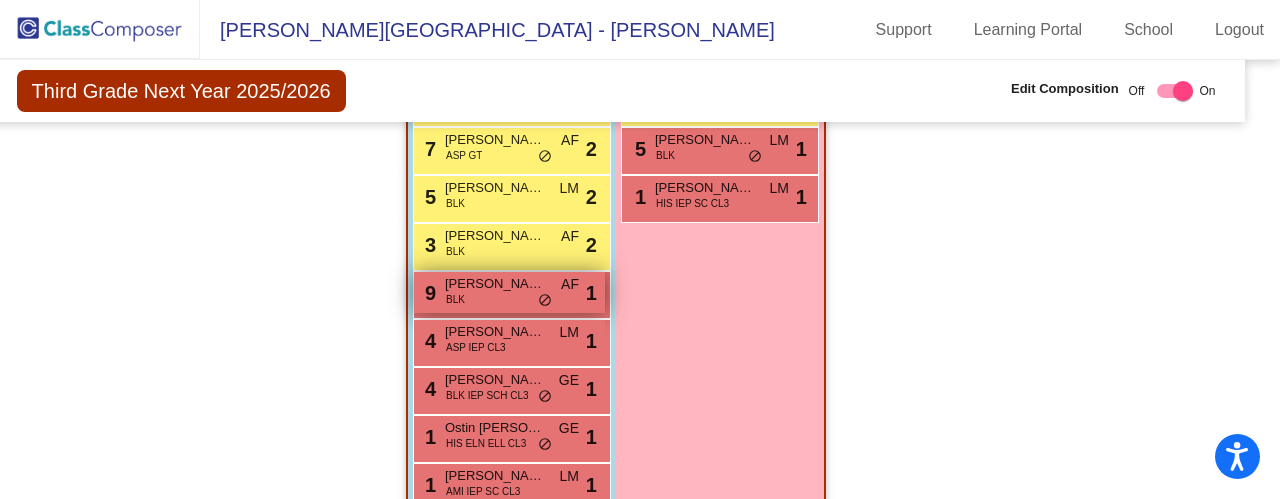 click on "[PERSON_NAME]" at bounding box center [495, 284] 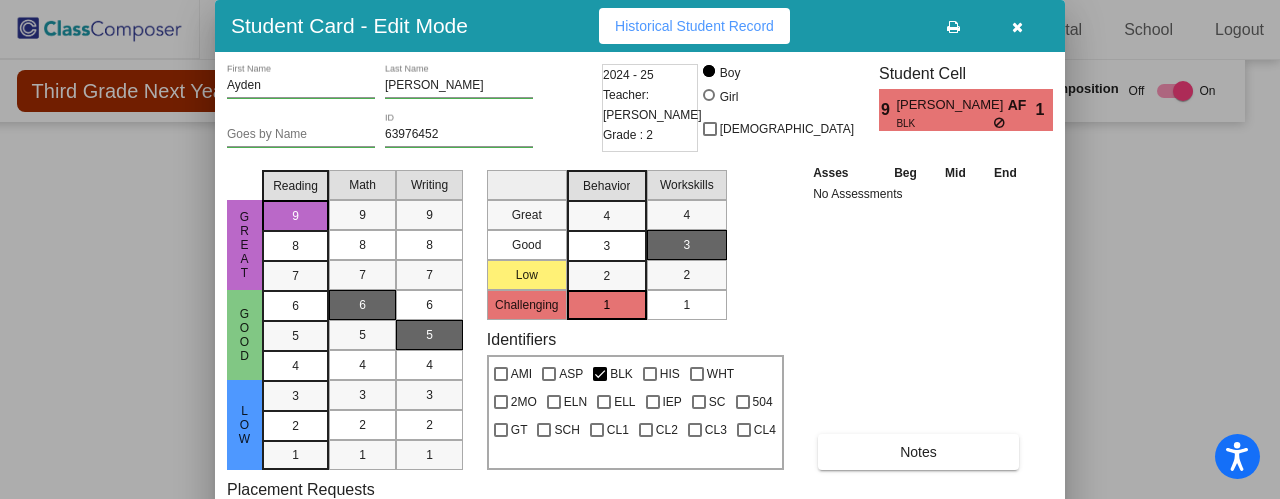 click at bounding box center [640, 249] 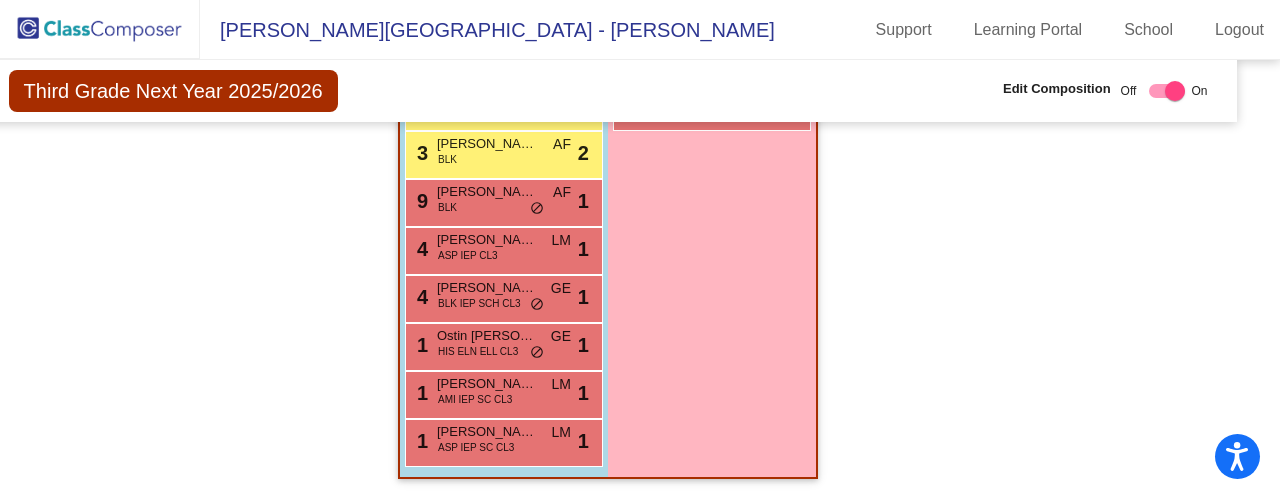 scroll, scrollTop: 1764, scrollLeft: 34, axis: both 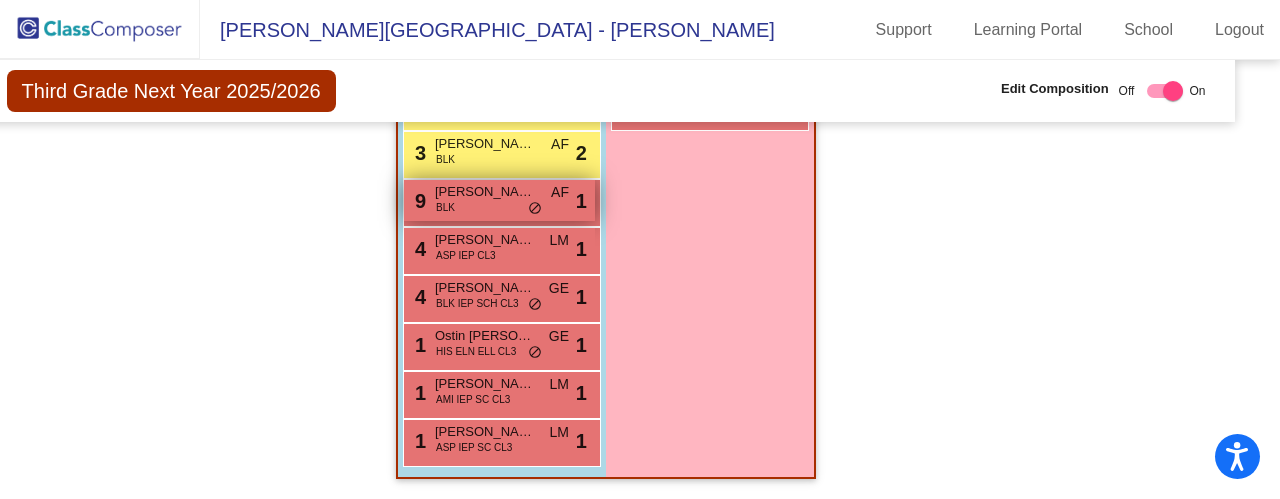 click on "[PERSON_NAME]" at bounding box center (485, 192) 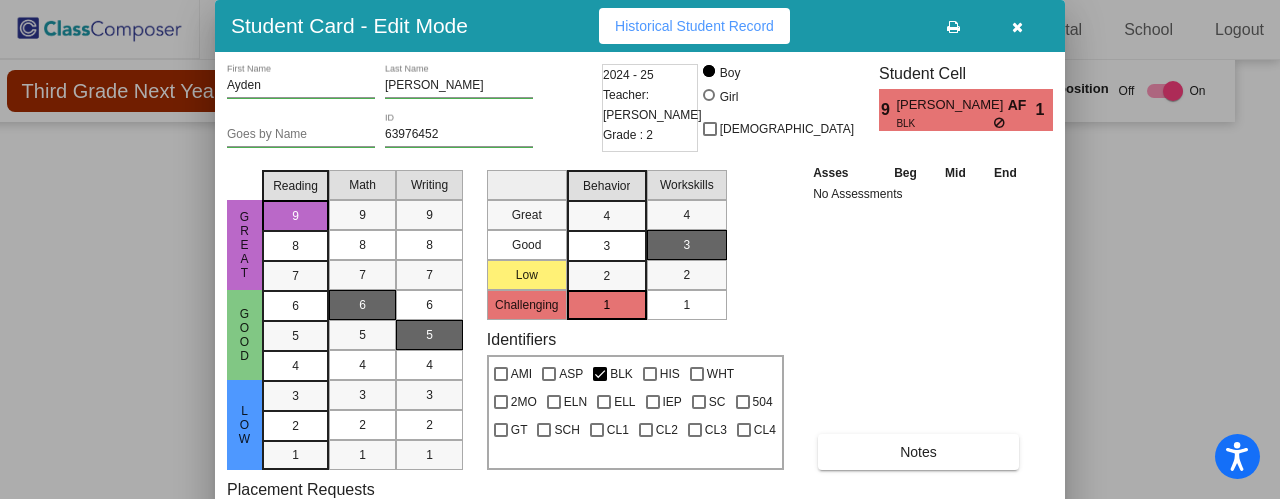 drag, startPoint x: 1048, startPoint y: 421, endPoint x: 1086, endPoint y: 340, distance: 89.470665 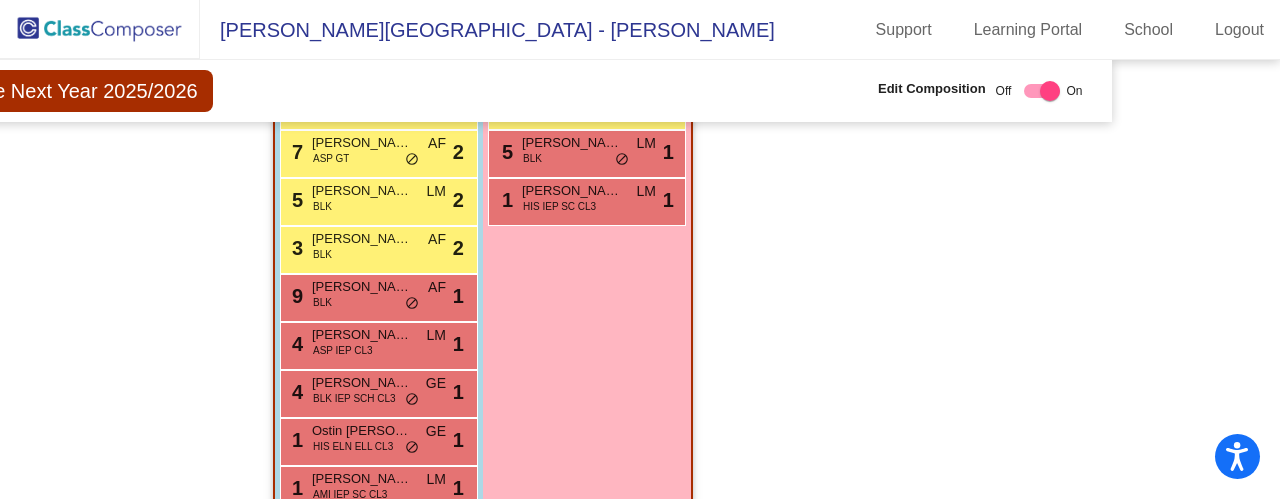 scroll, scrollTop: 1662, scrollLeft: 157, axis: both 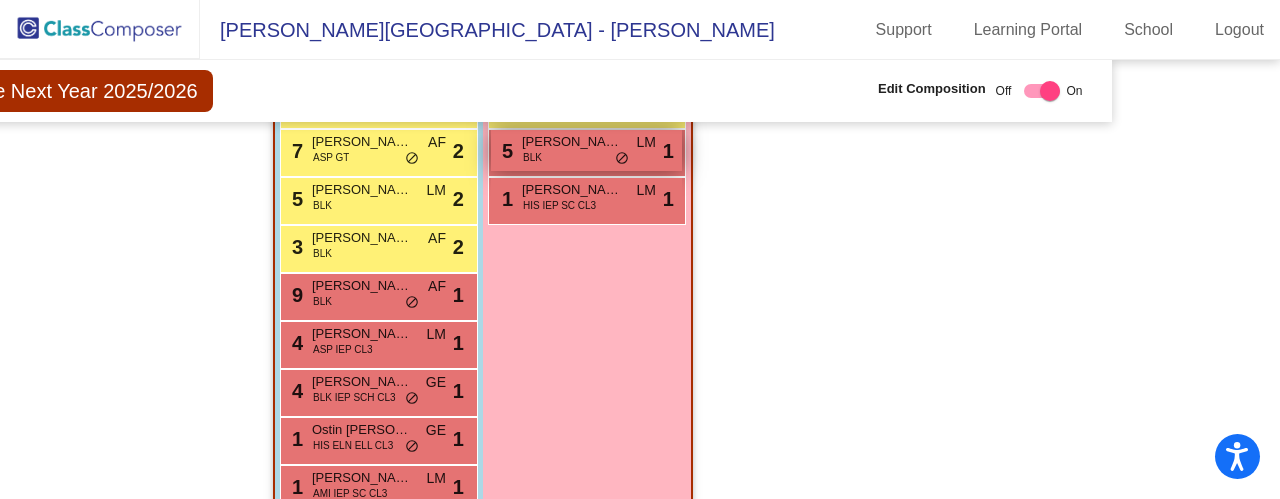 click on "[PERSON_NAME]" at bounding box center (572, 142) 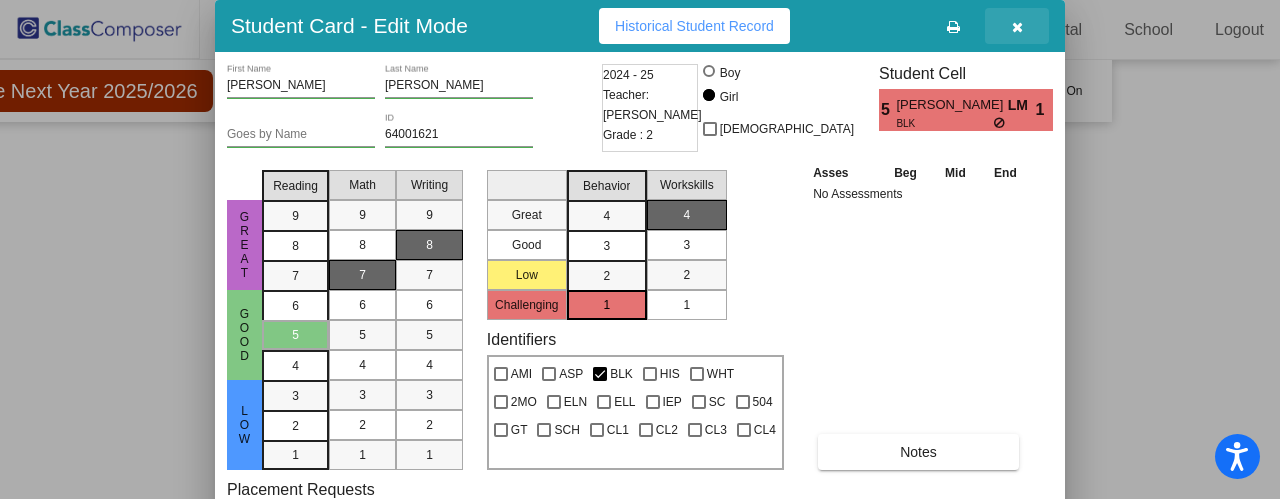click at bounding box center (1017, 27) 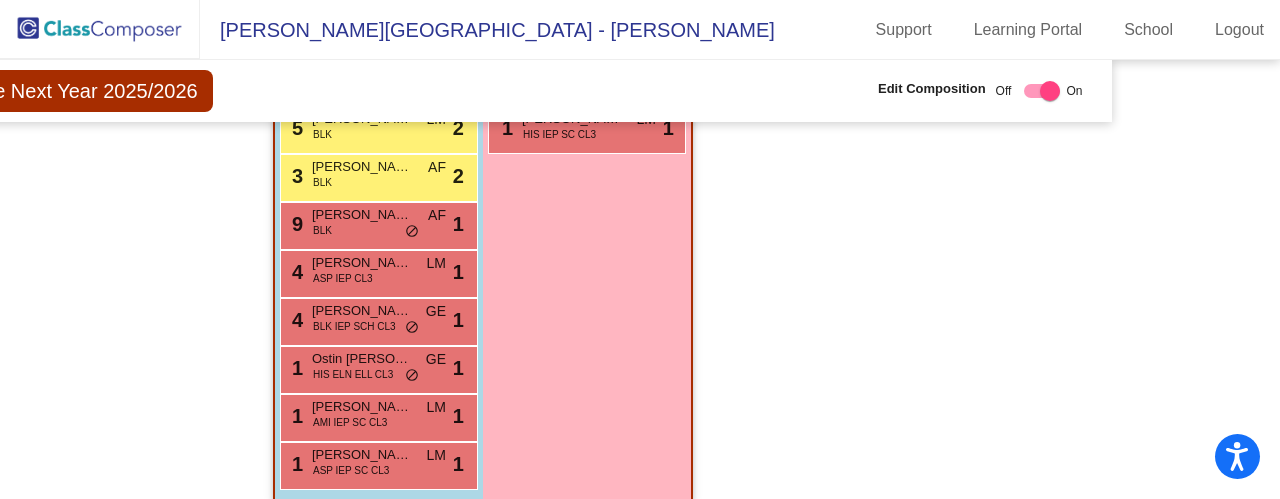 scroll, scrollTop: 1764, scrollLeft: 157, axis: both 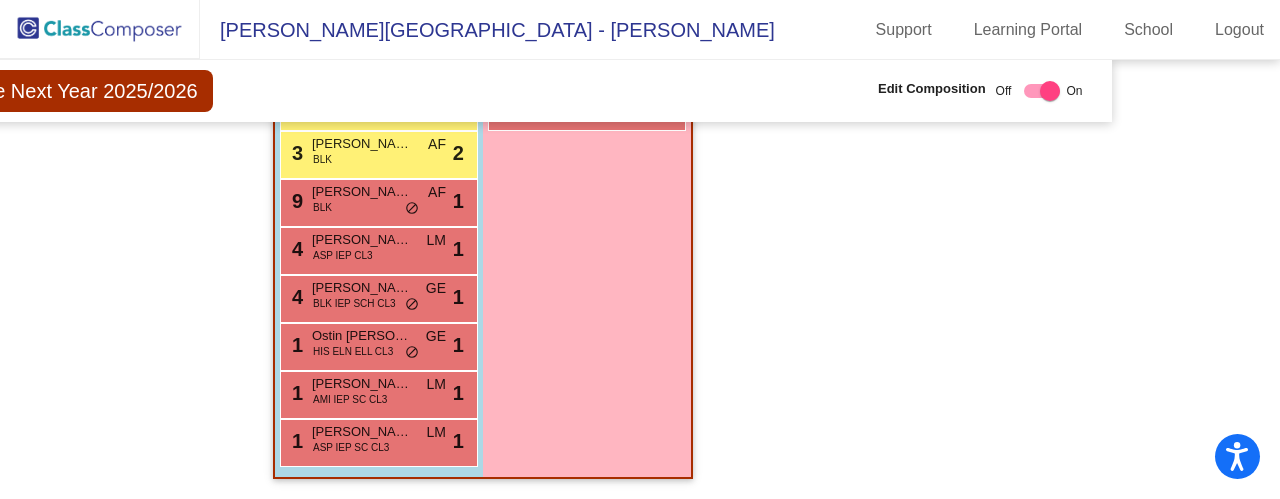 click on "Hallway   - Hallway Class  picture_as_pdf  Add Student  First Name Last Name Student Id  (Recommended)   Boy   Girl   [DEMOGRAPHIC_DATA] Add Close  Boys : 0    No Students   Girls: 0   No Students   Class 1    picture_as_pdf  Add Student  First Name Last Name Student Id  (Recommended)   Boy   Girl   [DEMOGRAPHIC_DATA] Add Close  Boys : 14  8 [PERSON_NAME] ASP AF lock do_not_disturb_alt 3 6 [PERSON_NAME] HIS ELL IEP SCH CL1 AF lock do_not_disturb_alt 4 6 [PERSON_NAME] ASP ELL GT CL1 LM lock do_not_disturb_alt 4 6 [PERSON_NAME] 2MO GE lock do_not_disturb_alt 4 6 [PERSON_NAME] AMI LM lock do_not_disturb_alt 3 4 [PERSON_NAME] ASP LM lock do_not_disturb_alt 4 3 [PERSON_NAME] ASP AF lock do_not_disturb_alt 3 2 [PERSON_NAME] ASP IEP CL1 AF lock do_not_disturb_alt 4 1 [PERSON_NAME] BLK IEP SCH CL1 AF lock do_not_disturb_alt 3 9 [PERSON_NAME] BLK LM lock do_not_disturb_alt 2 4 [PERSON_NAME] HIS GE lock do_not_disturb_alt 2 3 [PERSON_NAME] BLK IEP CL1 LM lock do_not_disturb_alt 1 1 [PERSON_NAME] Blue AMI IEP SCH CL1 AF" 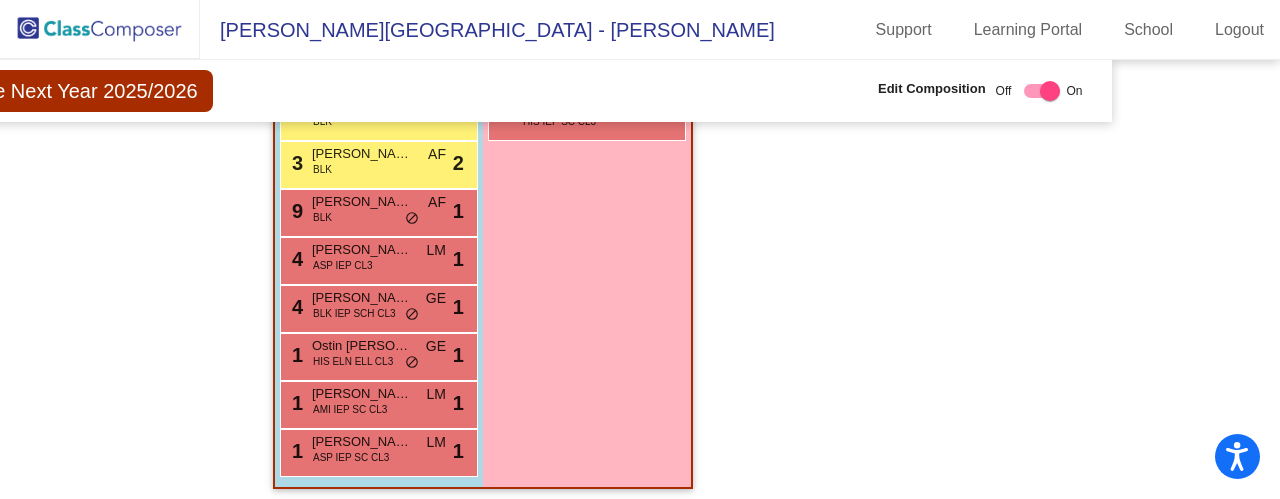 scroll, scrollTop: 1764, scrollLeft: 157, axis: both 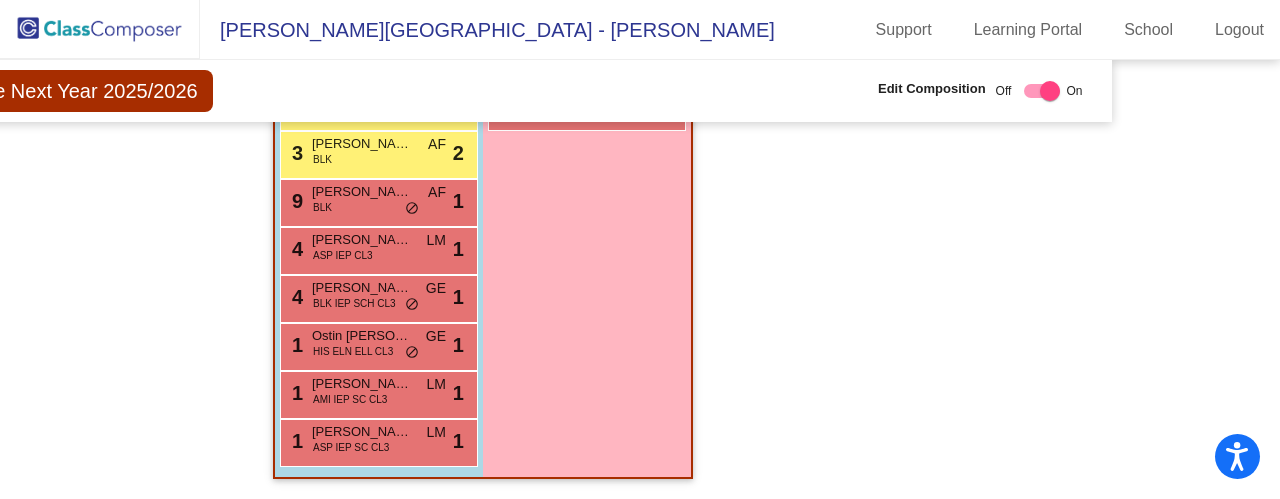 click 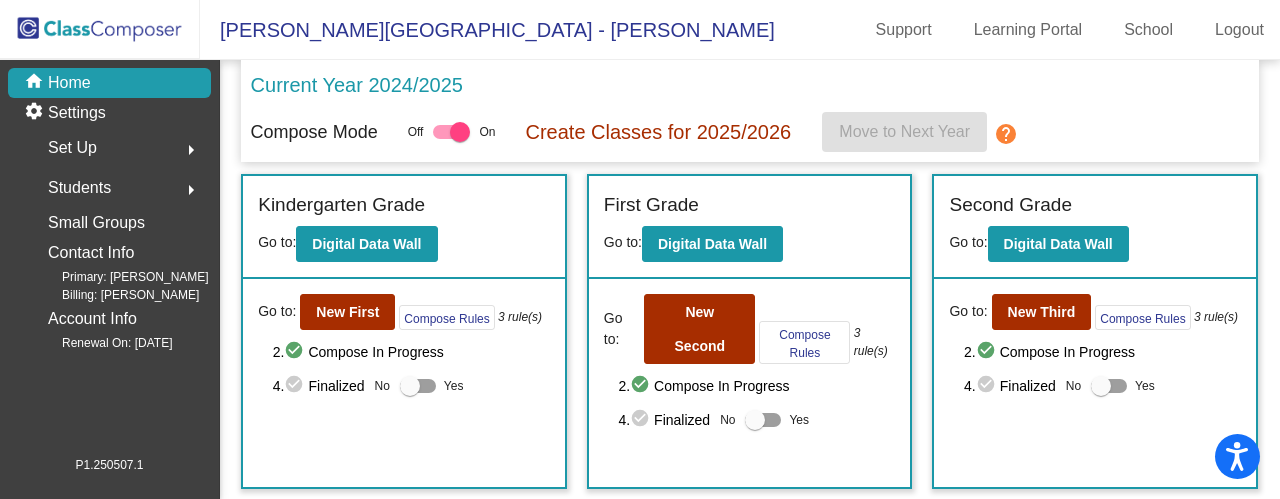 scroll, scrollTop: 322, scrollLeft: 0, axis: vertical 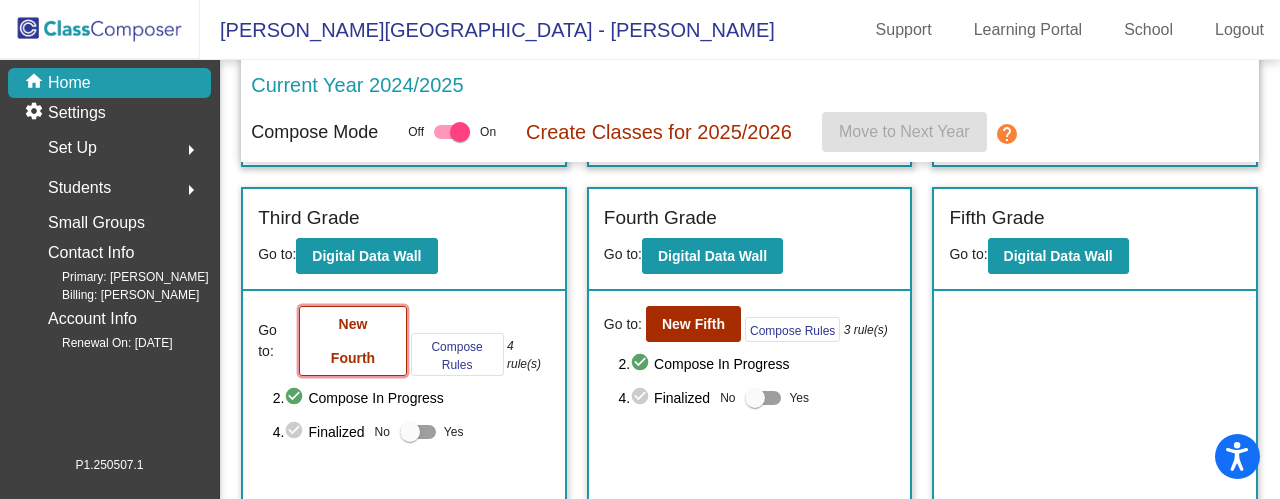 click on "New Fourth" 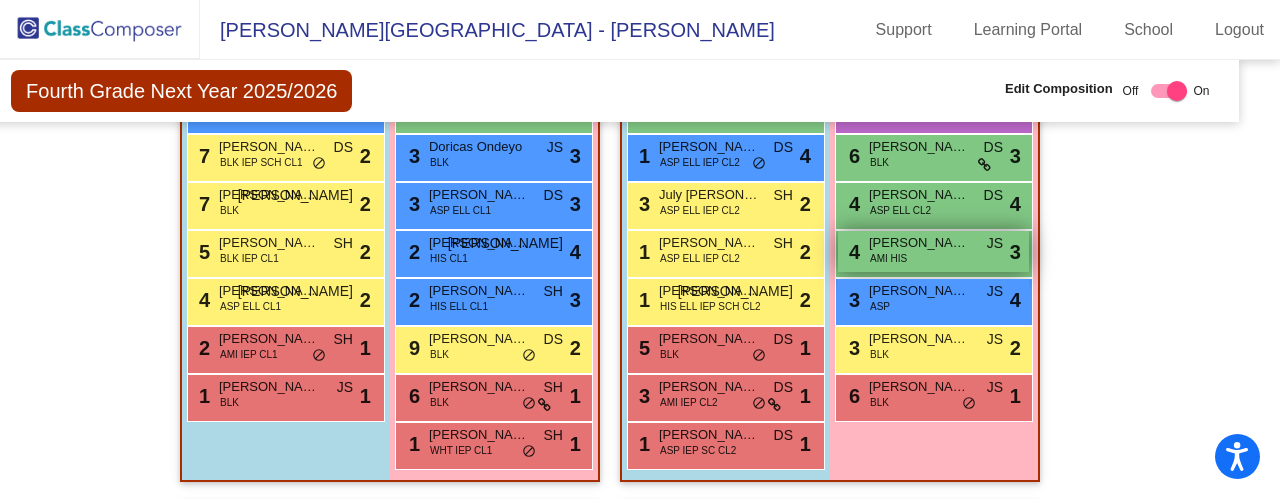 scroll, scrollTop: 714, scrollLeft: 29, axis: both 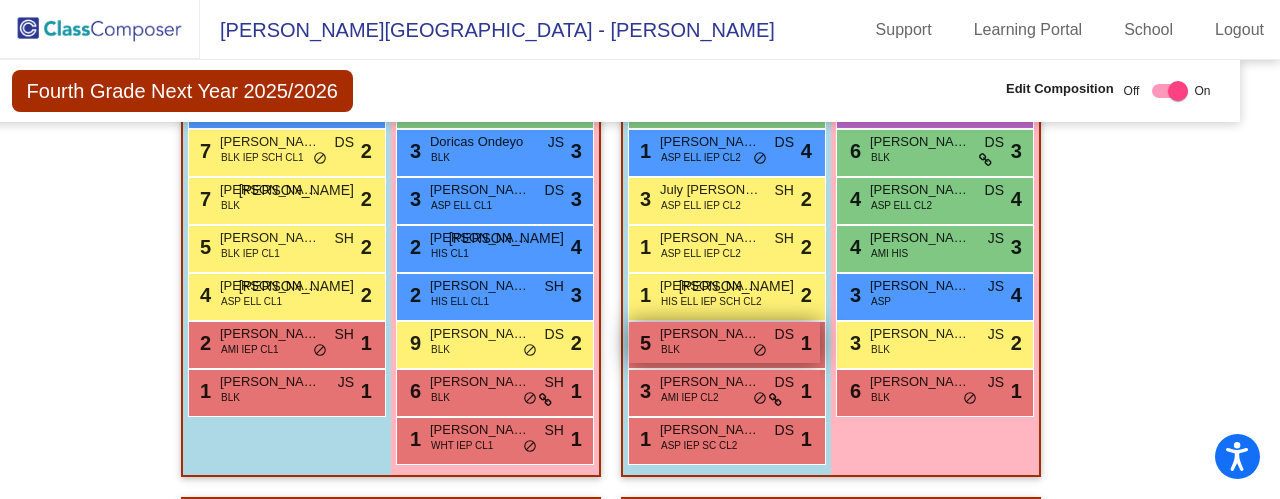 click on "[PERSON_NAME]" at bounding box center [710, 334] 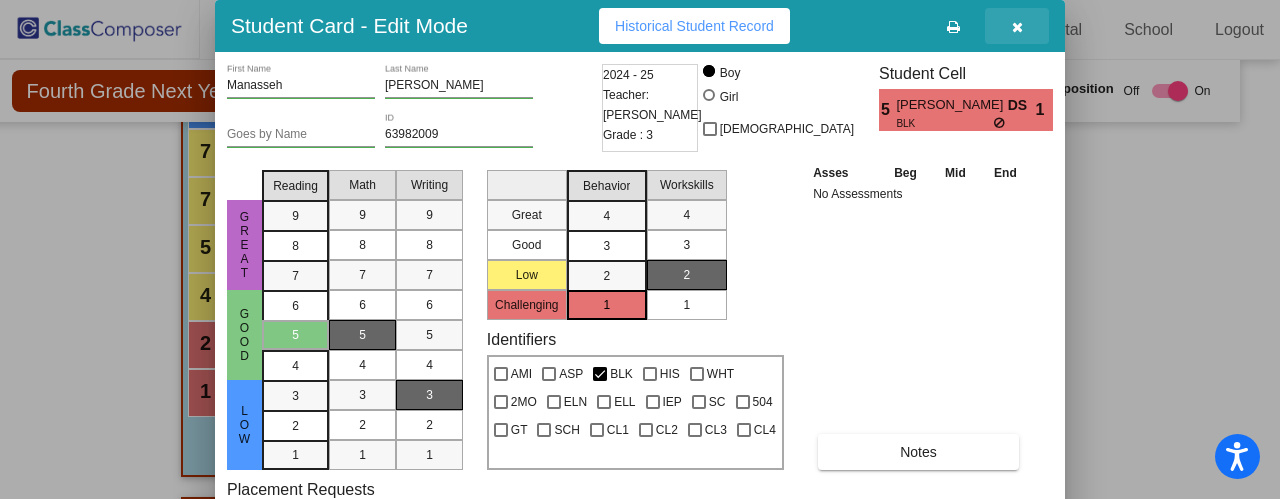 click at bounding box center [1017, 27] 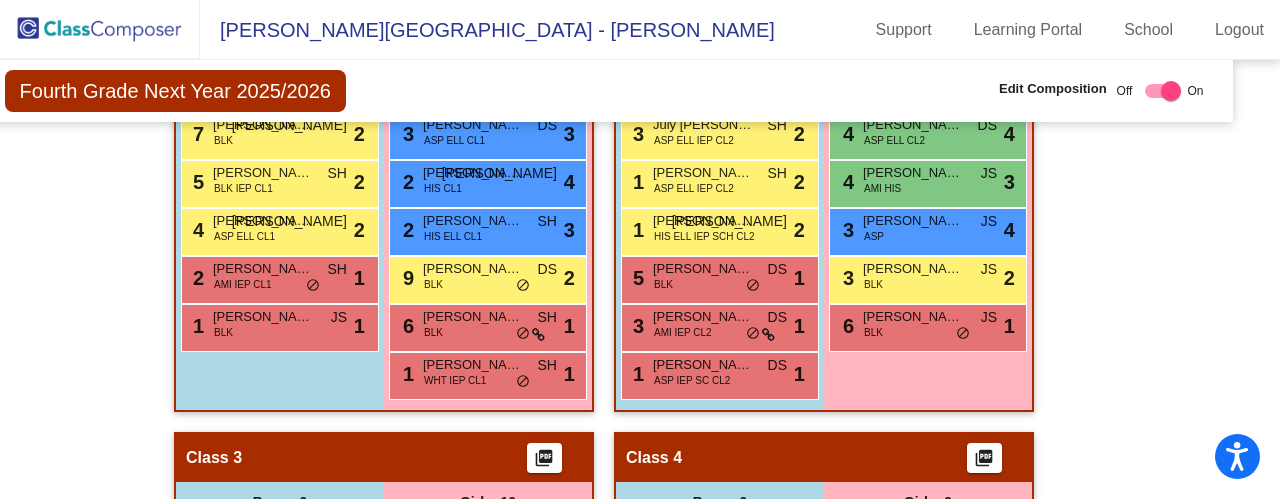 scroll, scrollTop: 780, scrollLeft: 36, axis: both 